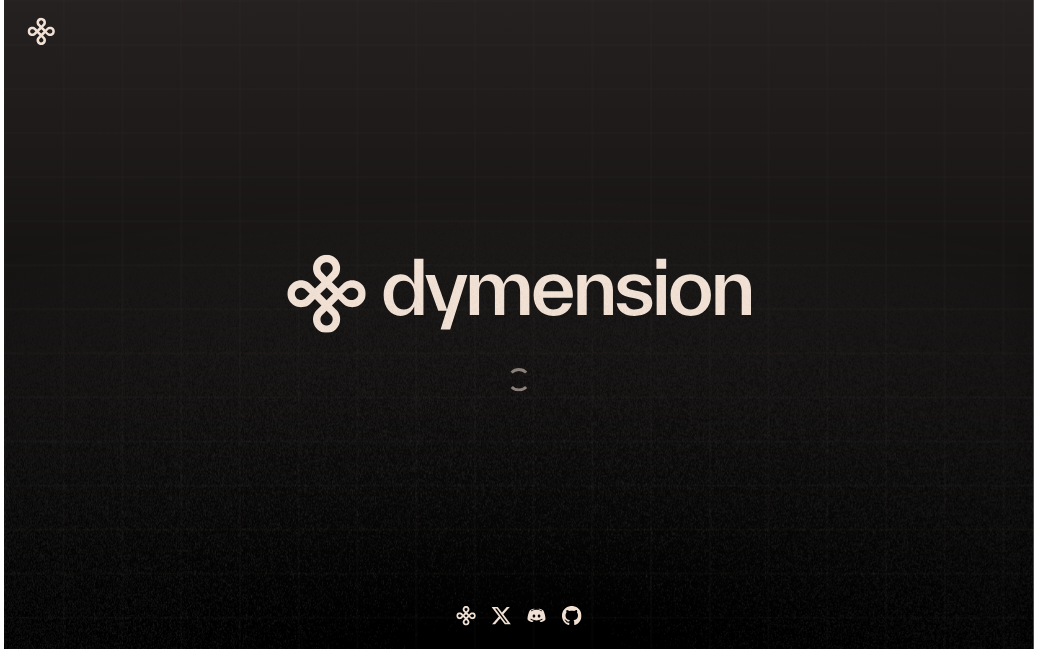 scroll, scrollTop: 0, scrollLeft: 0, axis: both 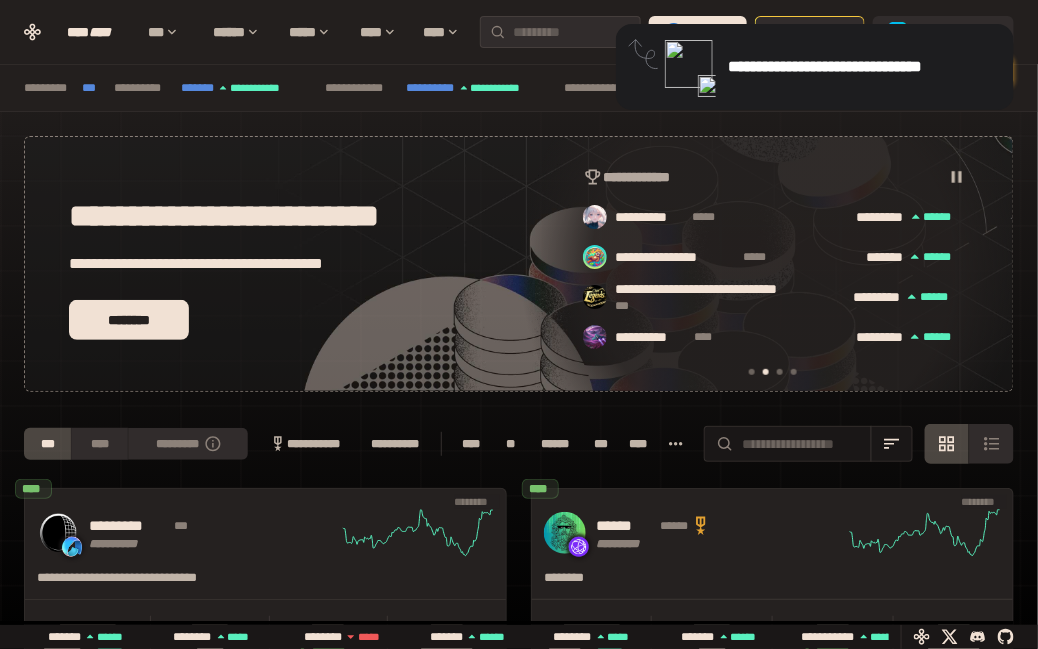 click at bounding box center (689, 64) 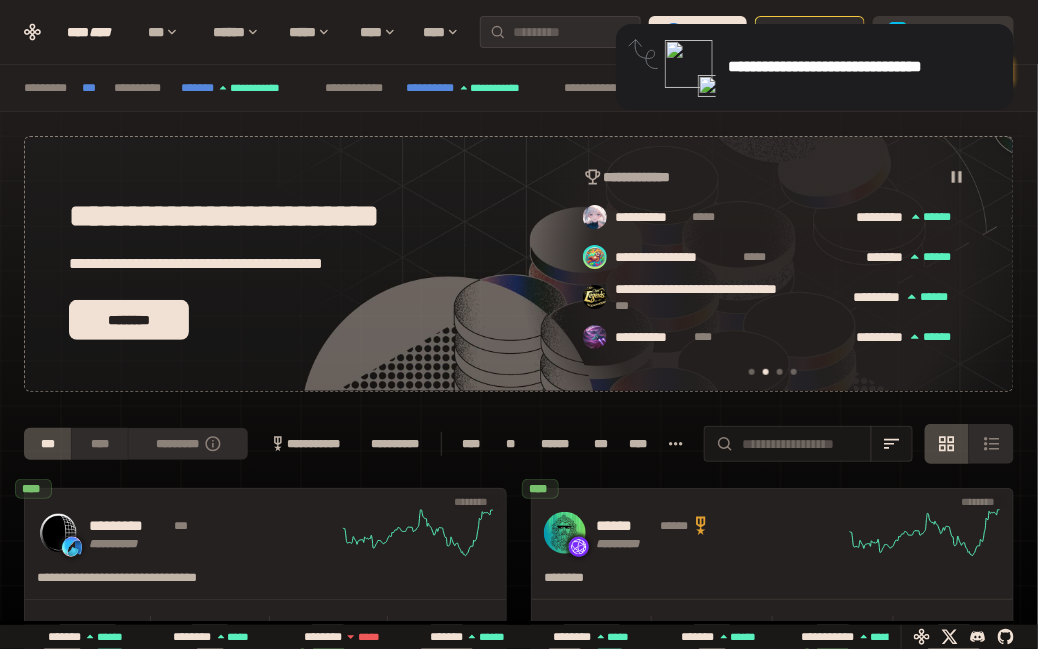 click on "**********" at bounding box center (957, 32) 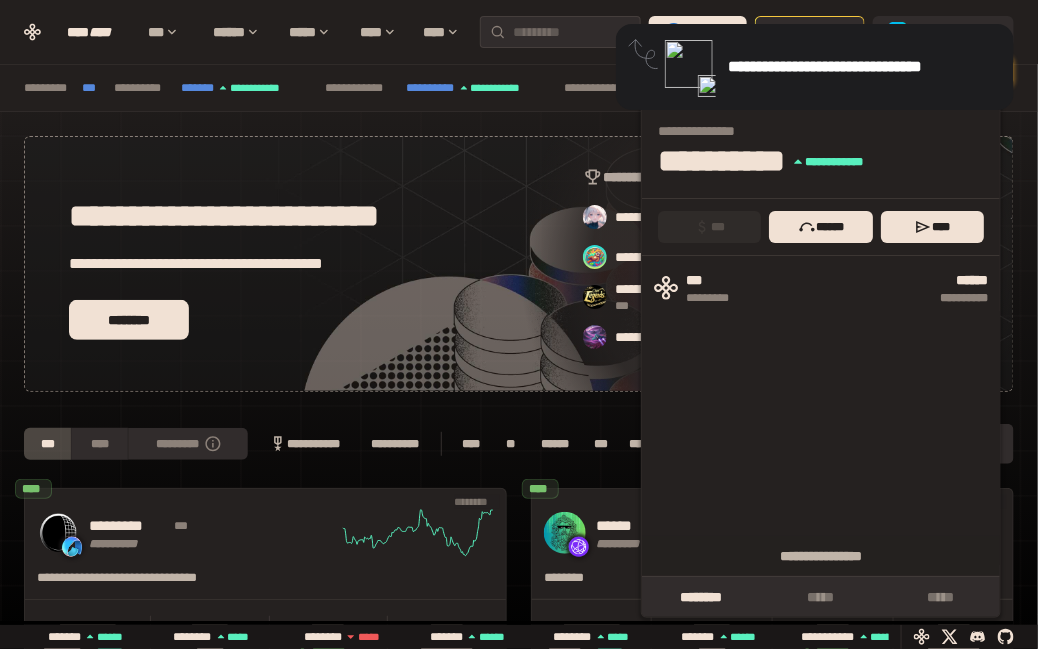 scroll, scrollTop: 0, scrollLeft: 856, axis: horizontal 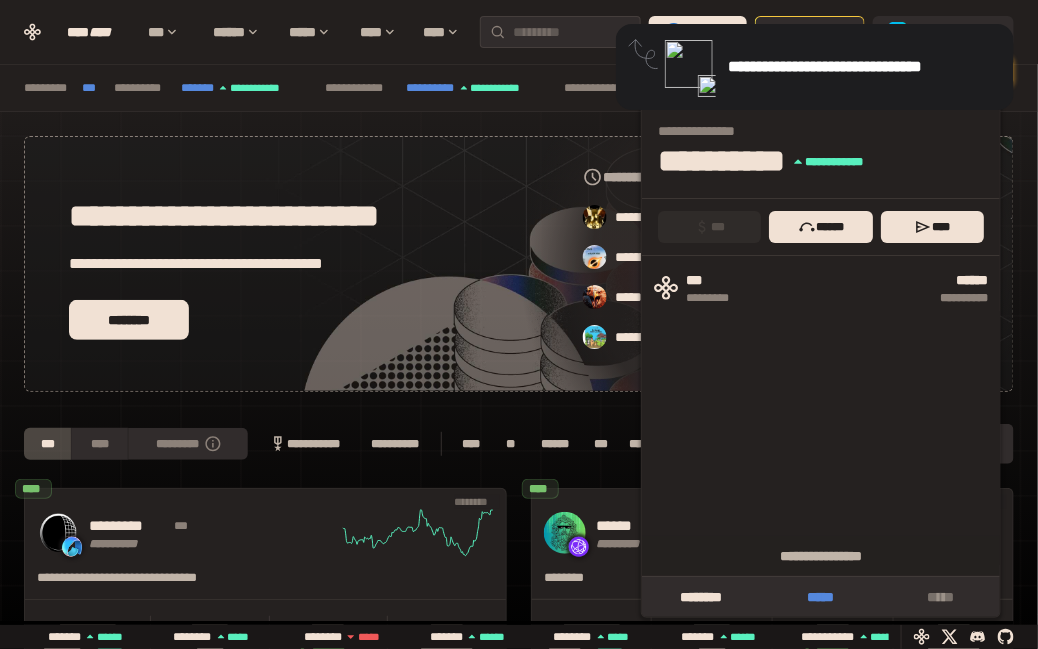 click on "*****" at bounding box center [821, 597] 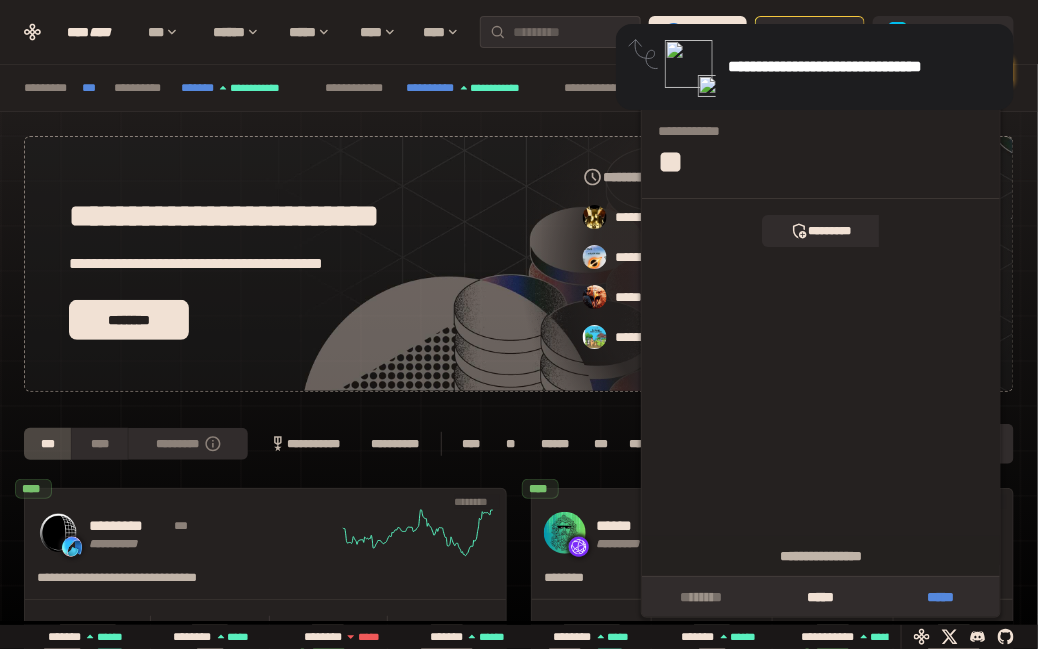 click on "*****" at bounding box center [941, 597] 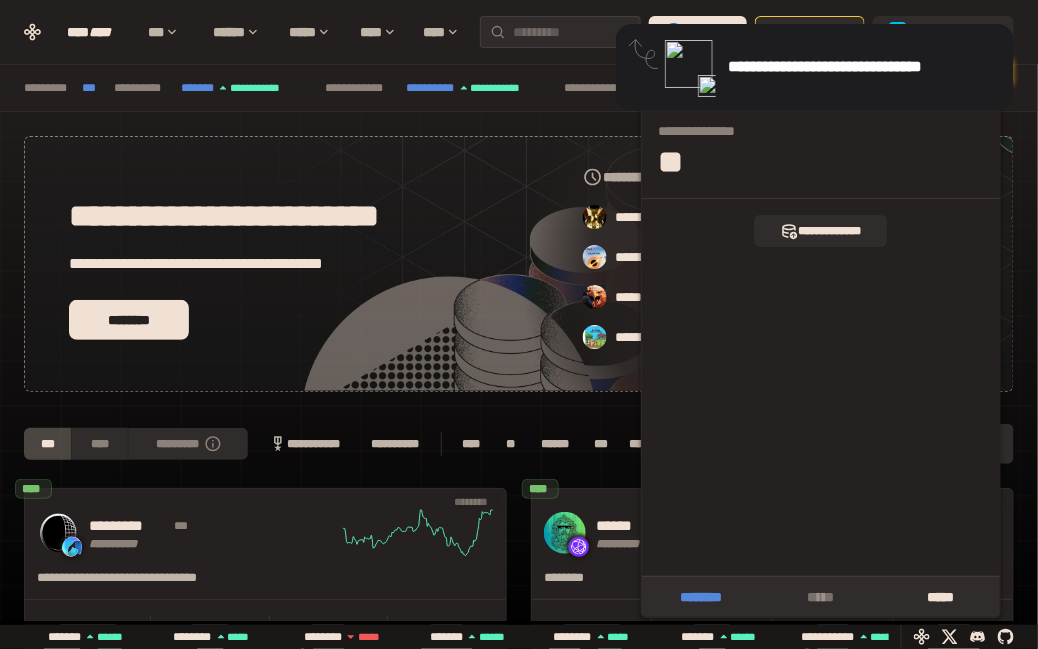 click on "********" at bounding box center (702, 597) 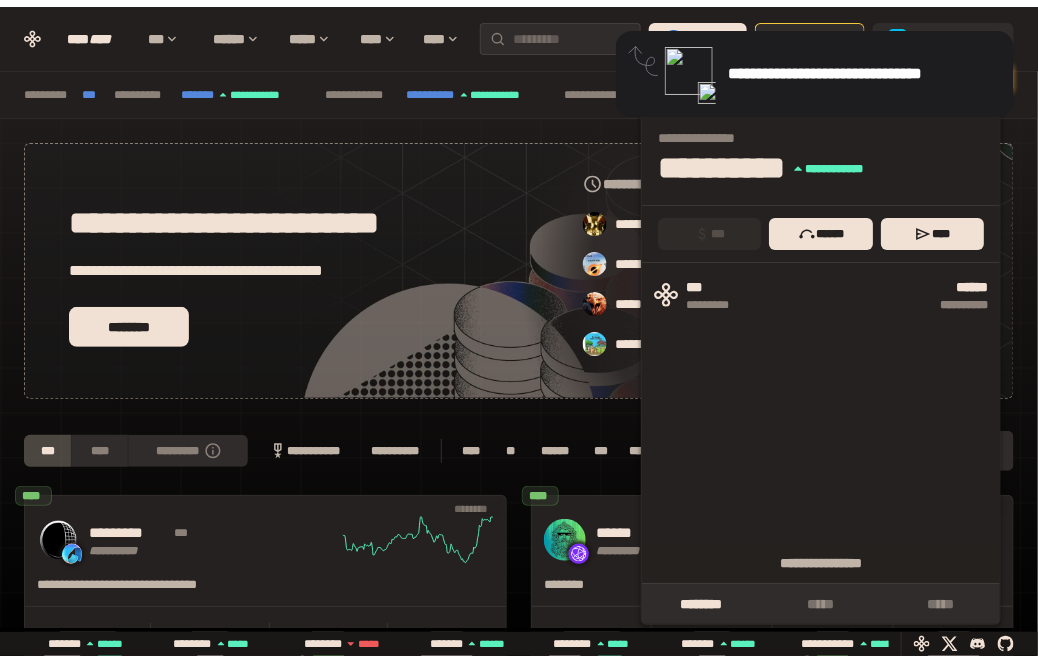 scroll, scrollTop: 0, scrollLeft: 1276, axis: horizontal 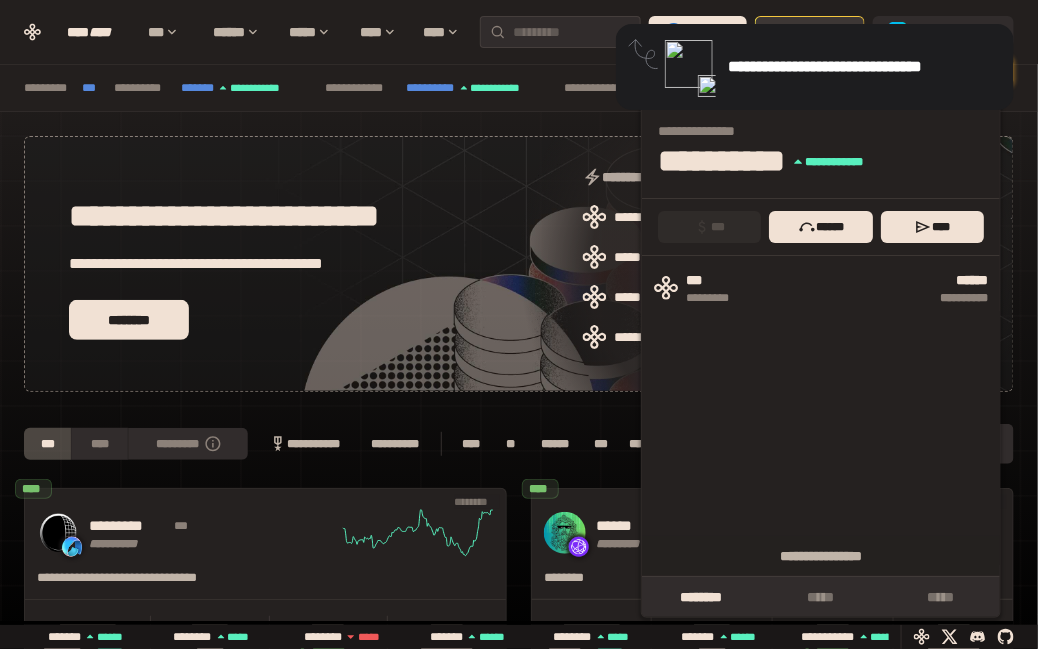 click on "********" at bounding box center (810, 32) 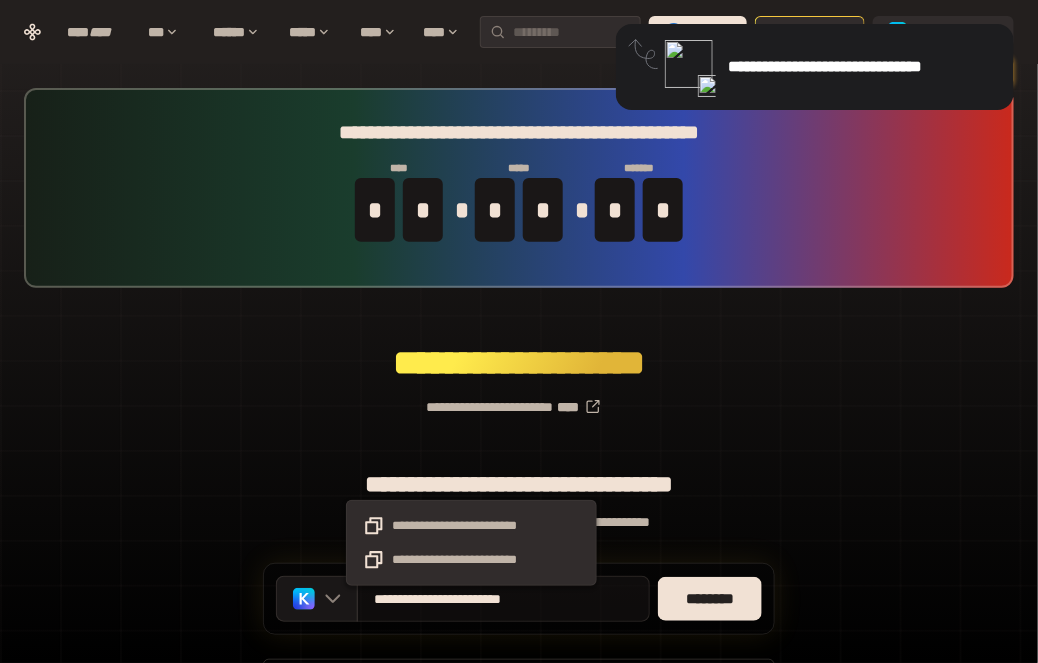 click on "**********" at bounding box center [472, 598] 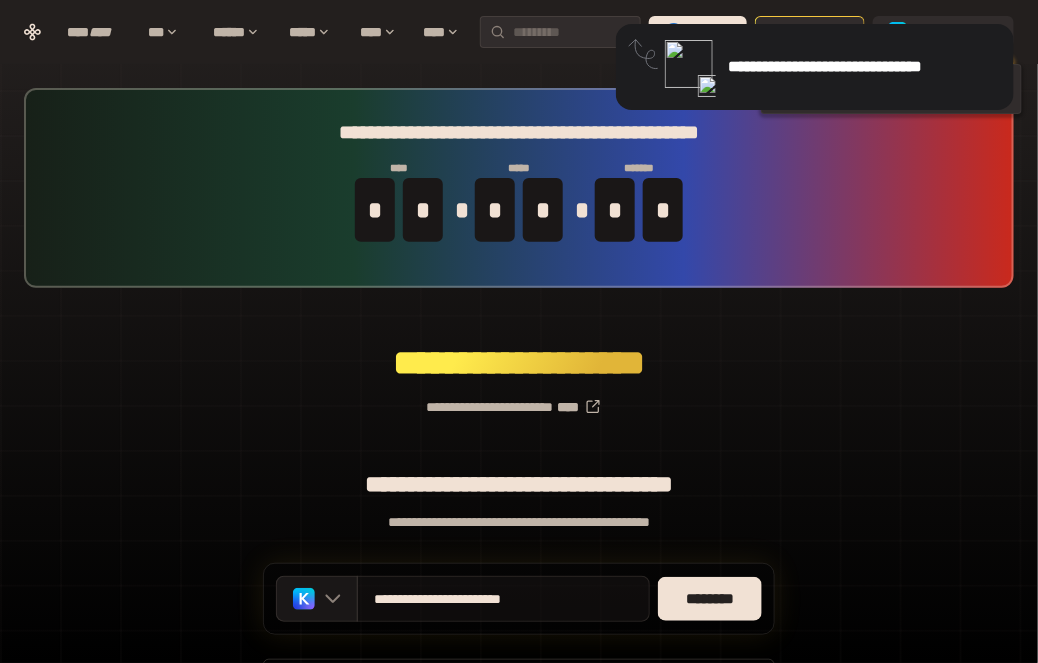 click on "**********" at bounding box center [472, 598] 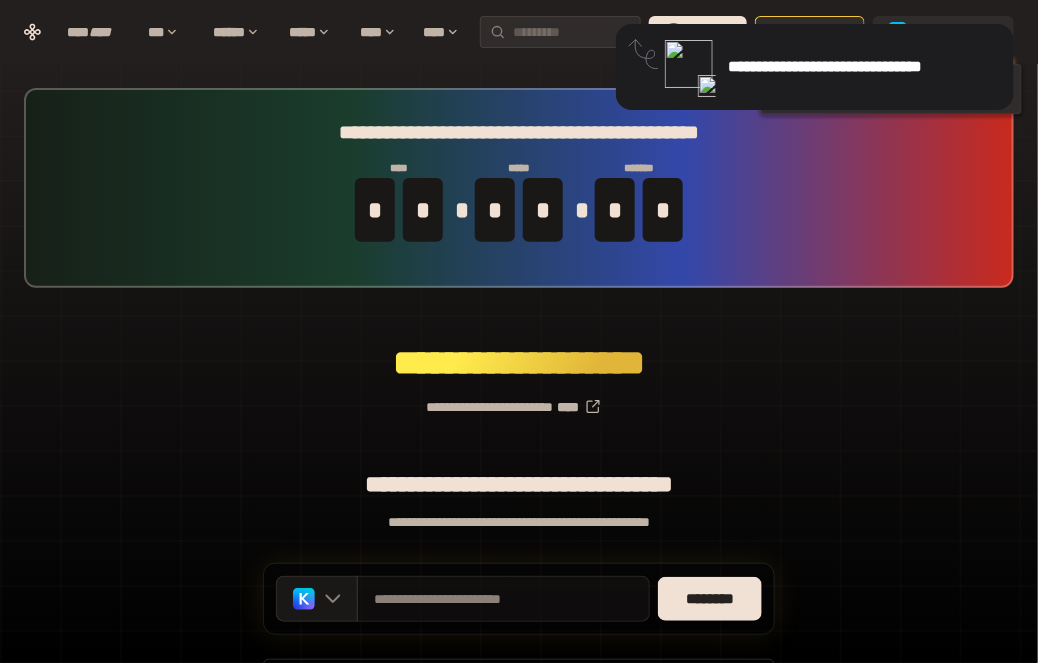 click on "**********" at bounding box center (503, 599) 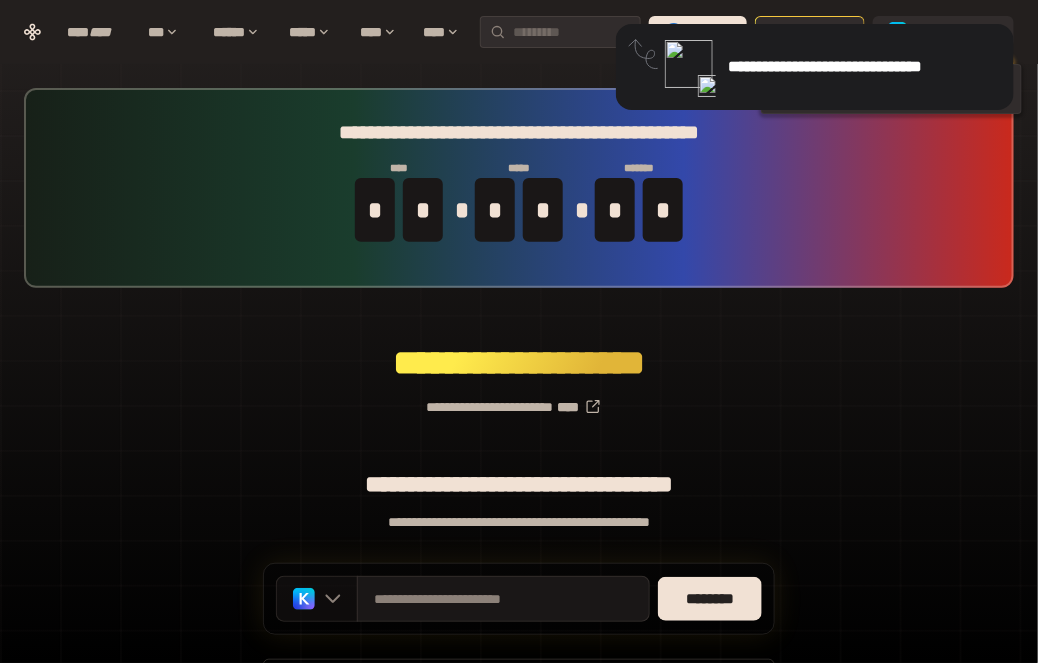 click 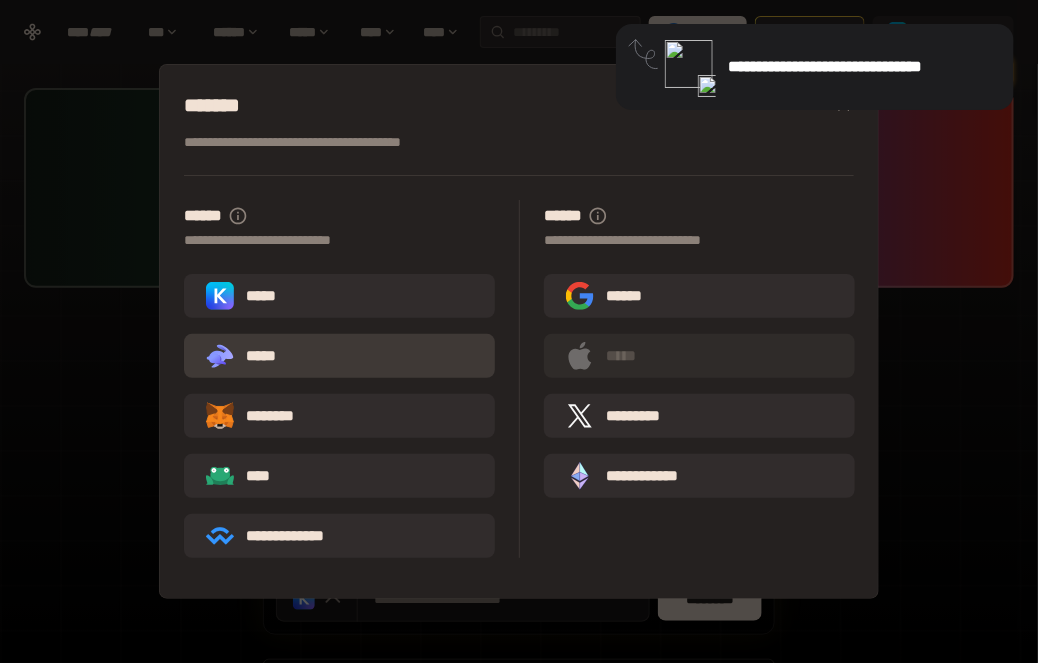 click on ".st0{fill:url(#SVGID_1_);}
.st1{fill-rule:evenodd;clip-rule:evenodd;fill:url(#SVGID_00000161597173617360504640000012432366591255278478_);}
.st2{fill-rule:evenodd;clip-rule:evenodd;fill:url(#SVGID_00000021803777515098205300000017382971856690286485_);}
.st3{fill:url(#SVGID_00000031192219548086493050000012287181694732331425_);}
*****" at bounding box center [339, 356] 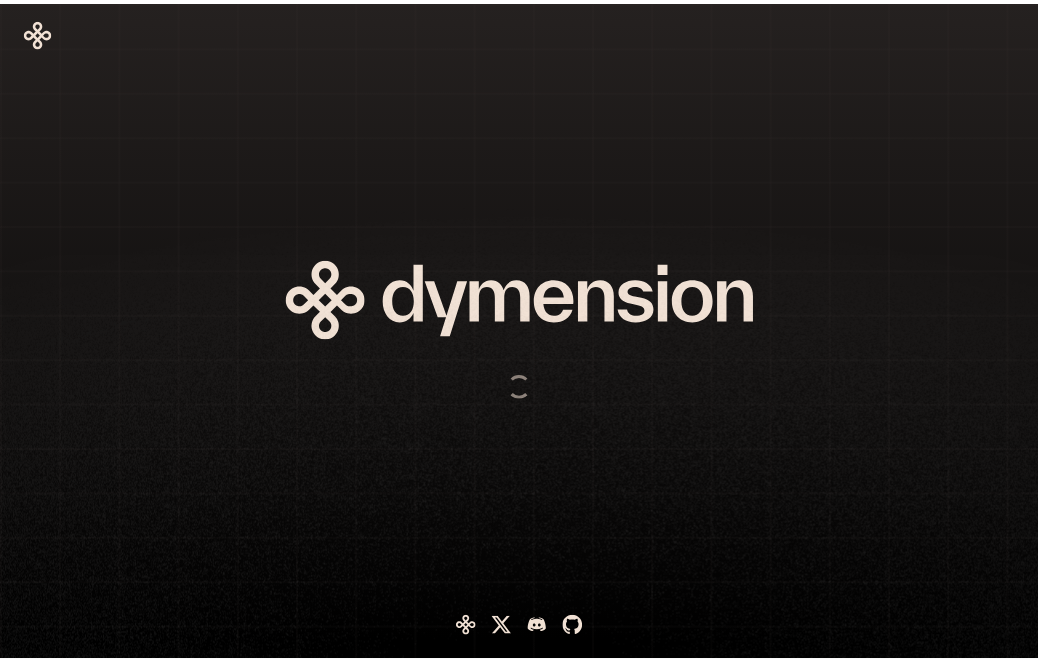 scroll, scrollTop: 0, scrollLeft: 0, axis: both 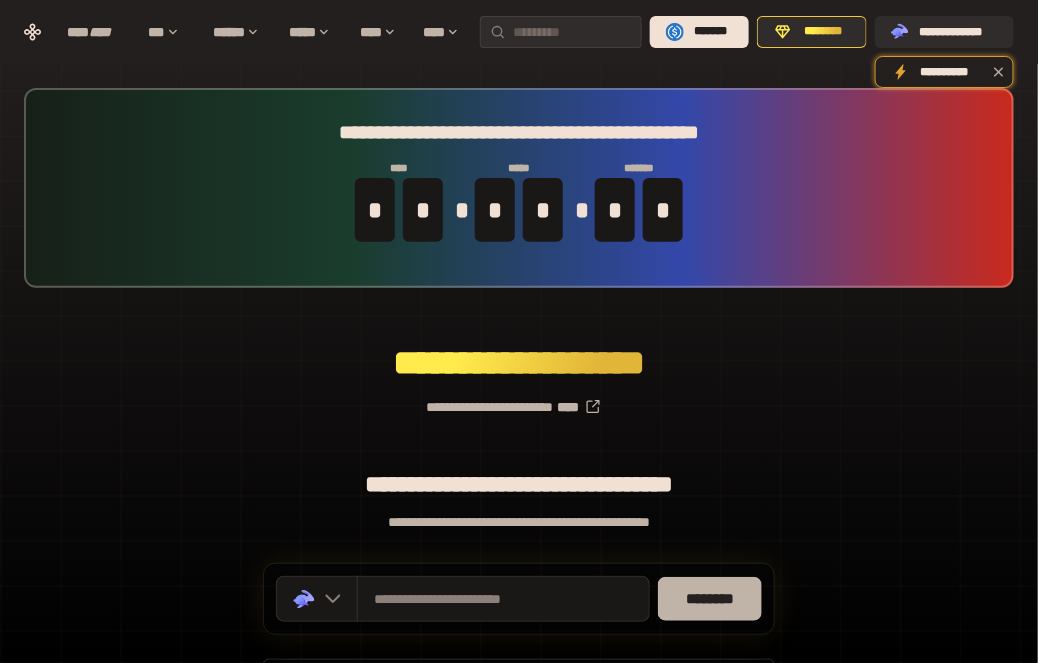 click on "********" at bounding box center (710, 599) 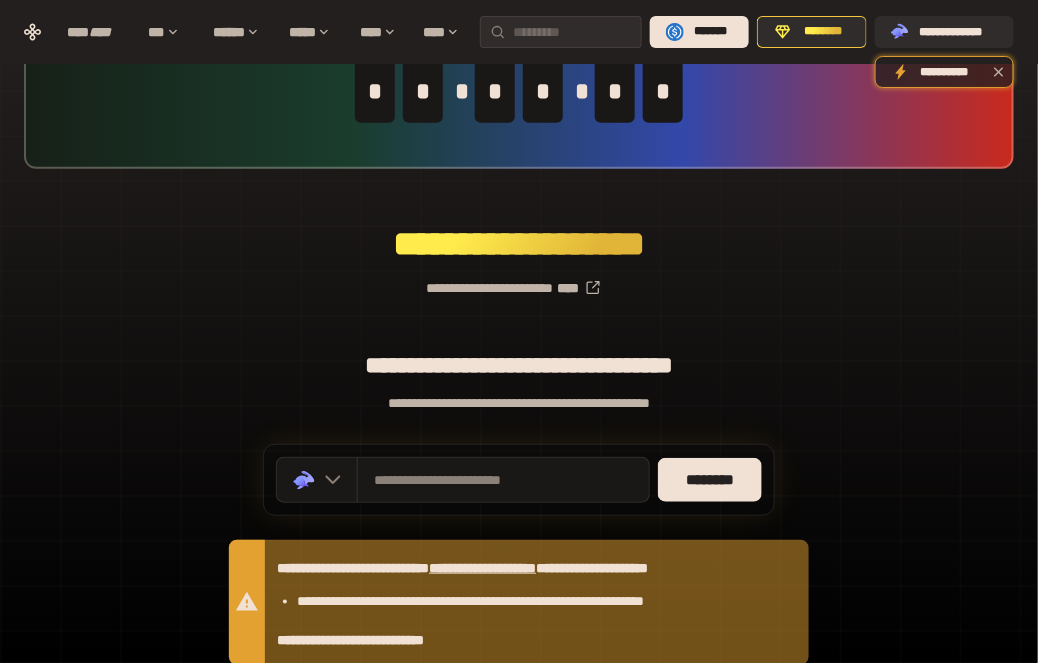scroll, scrollTop: 267, scrollLeft: 0, axis: vertical 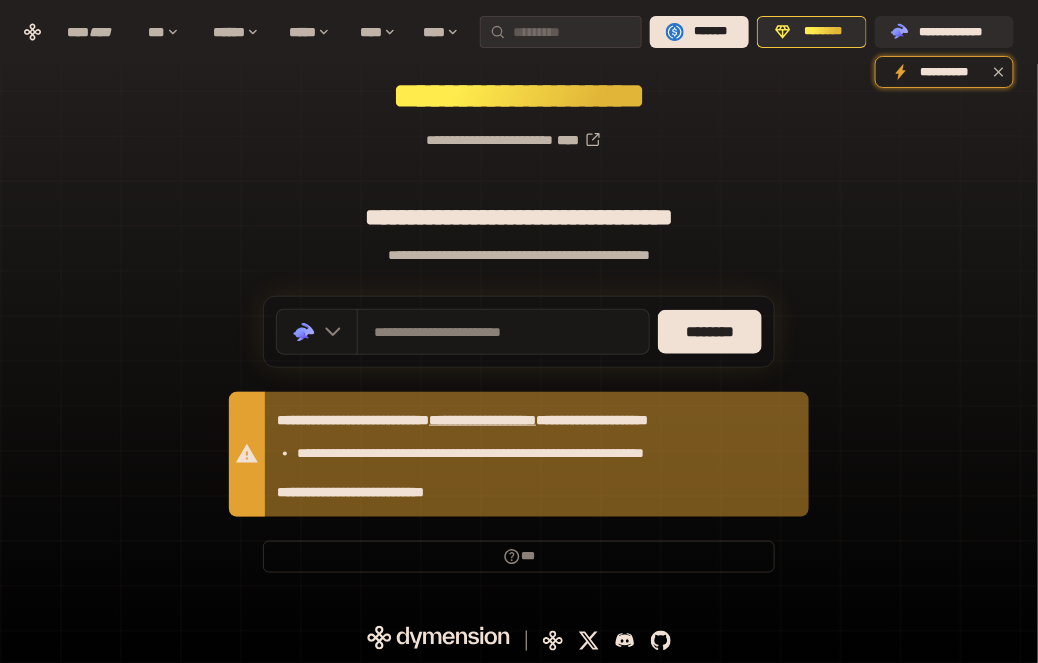 click on "**********" at bounding box center [535, 492] 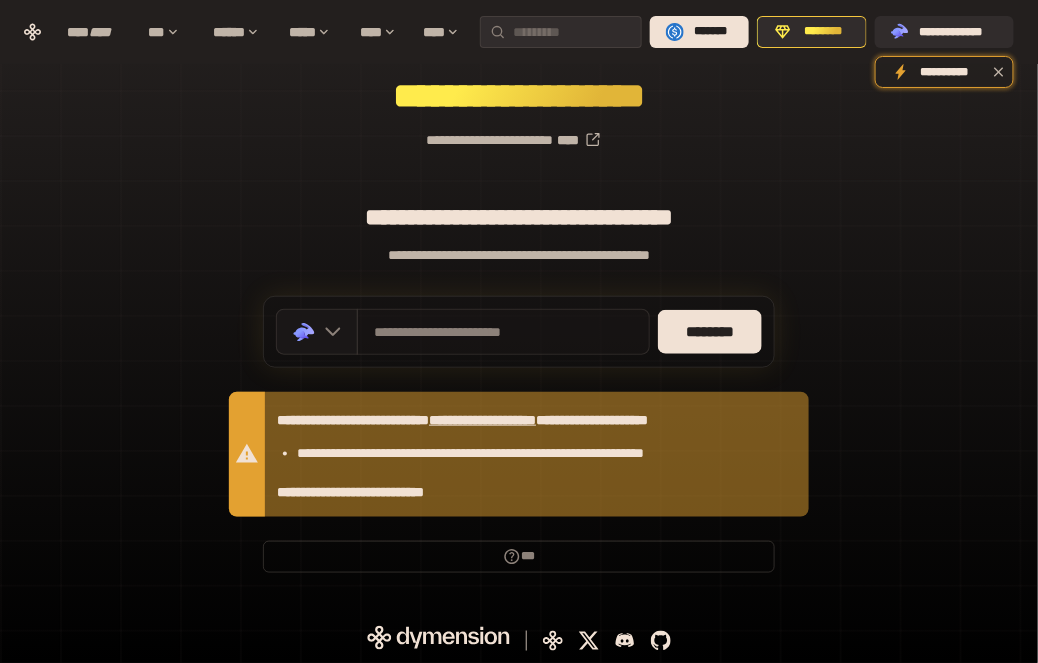 click on "**********" at bounding box center [503, 332] 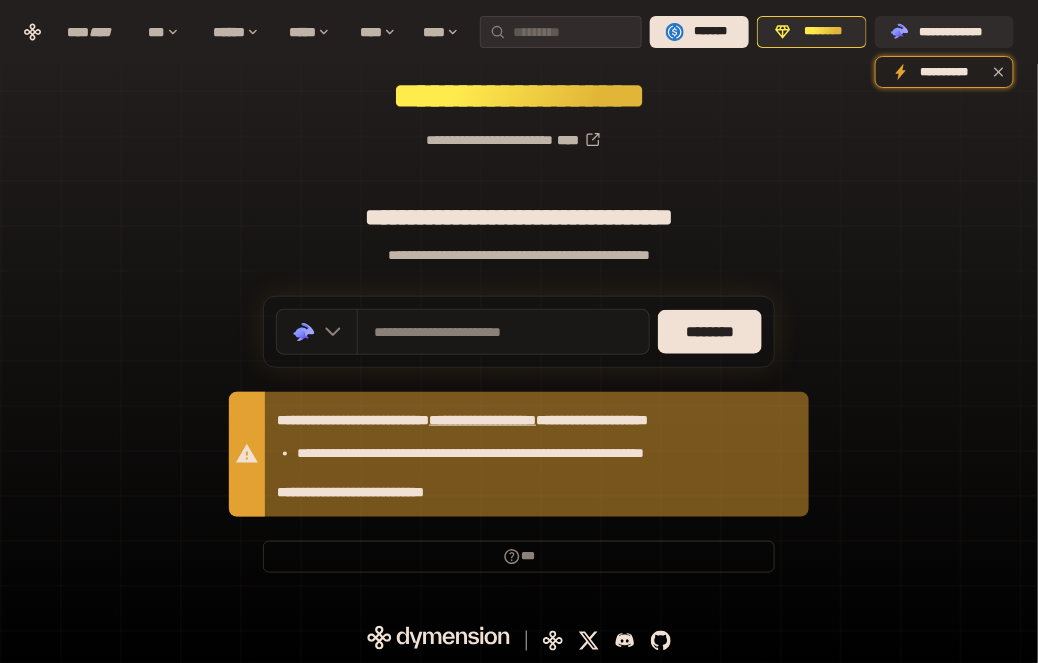 click on "********" at bounding box center (710, 332) 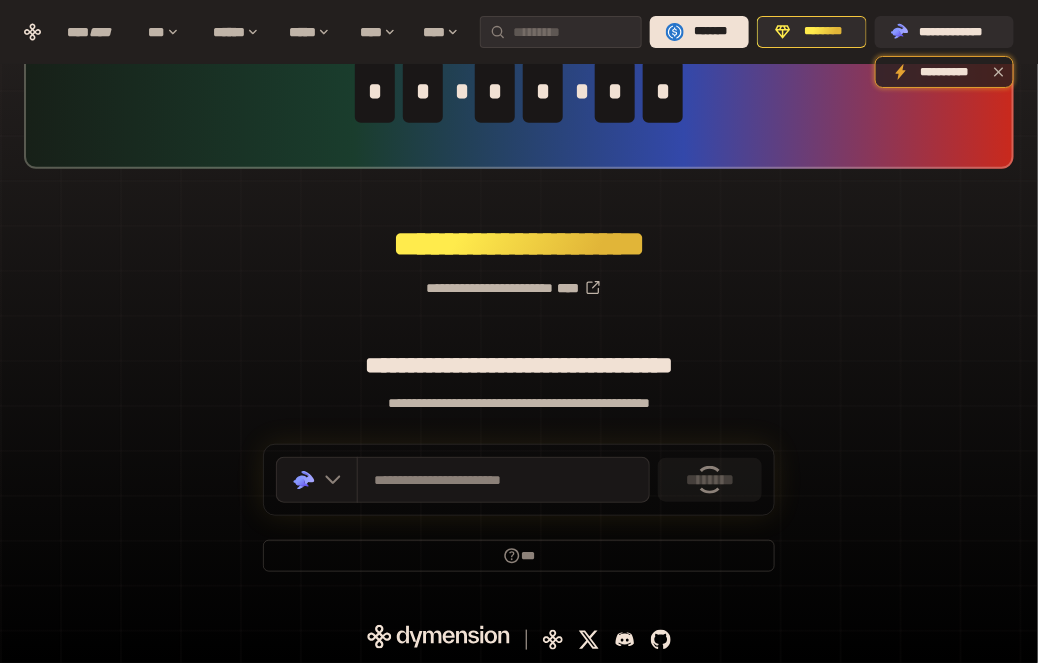 scroll, scrollTop: 267, scrollLeft: 0, axis: vertical 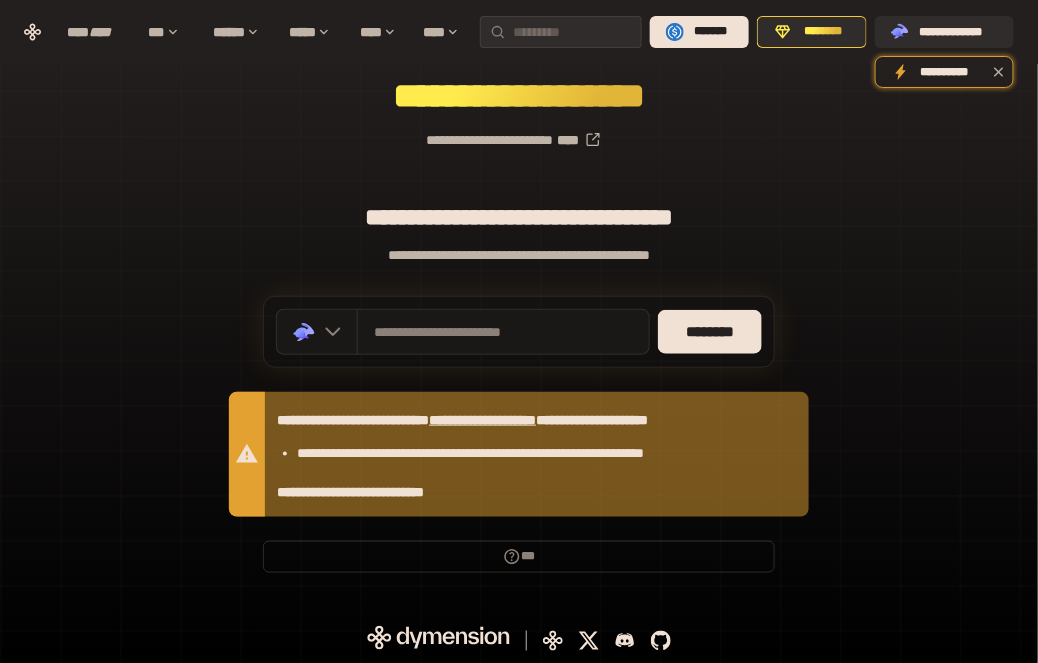 click on "**********" at bounding box center [519, 207] 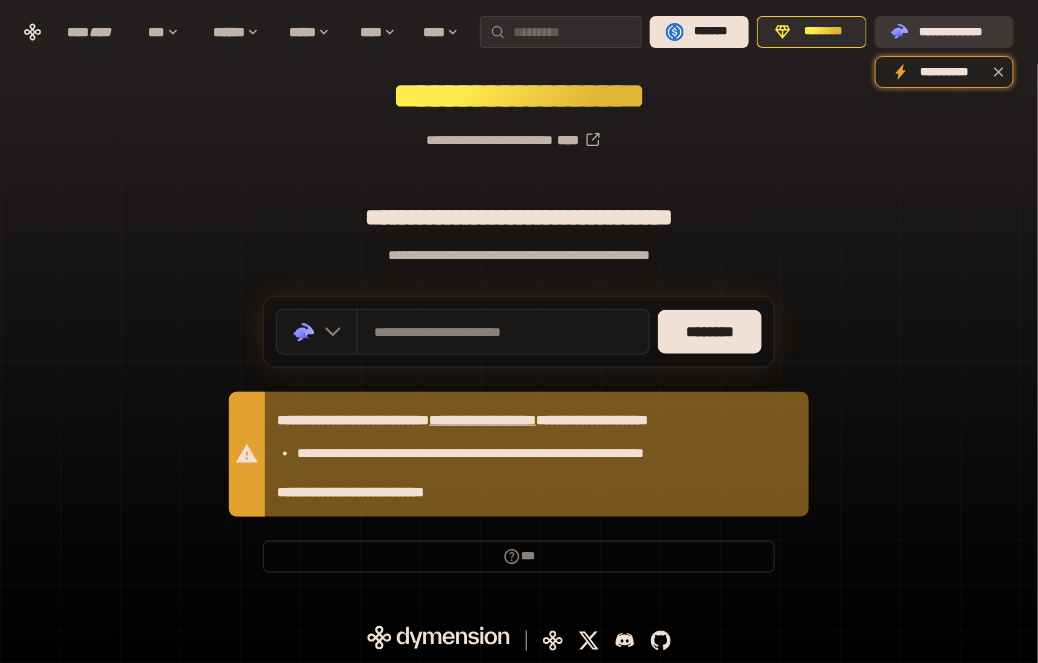 click on "**********" at bounding box center (958, 32) 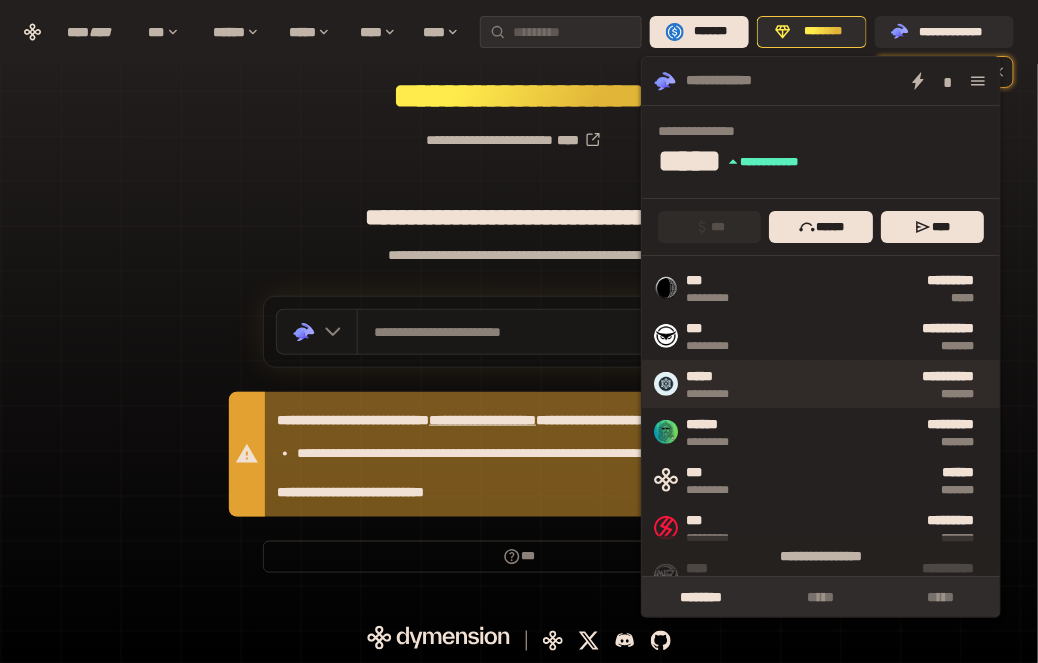 scroll, scrollTop: 160, scrollLeft: 0, axis: vertical 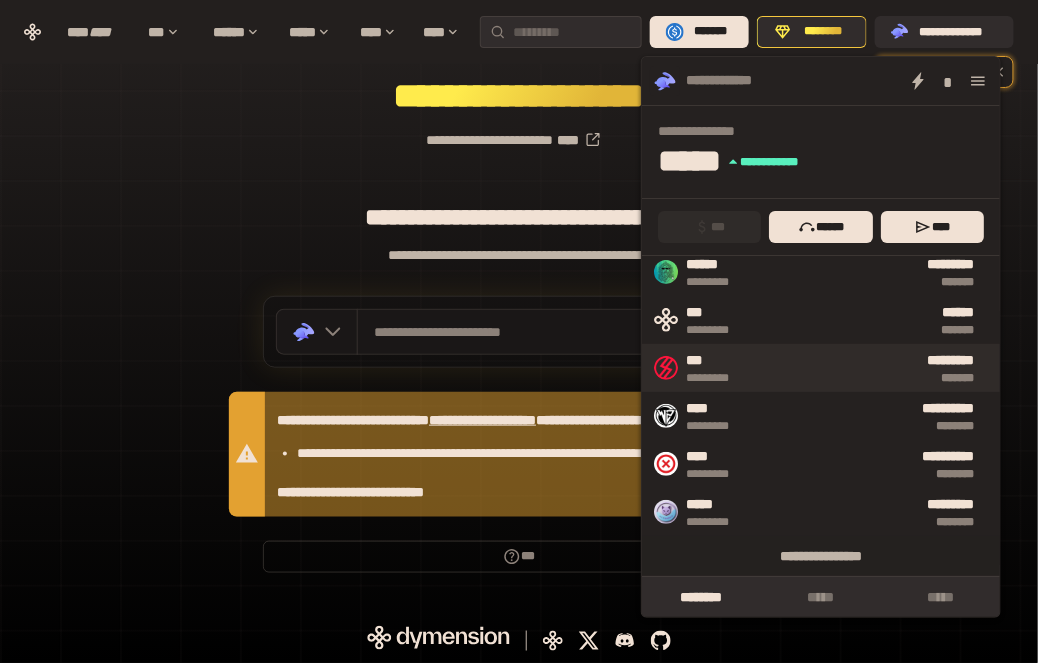 click on "*** ********* ********* *******" at bounding box center (821, 368) 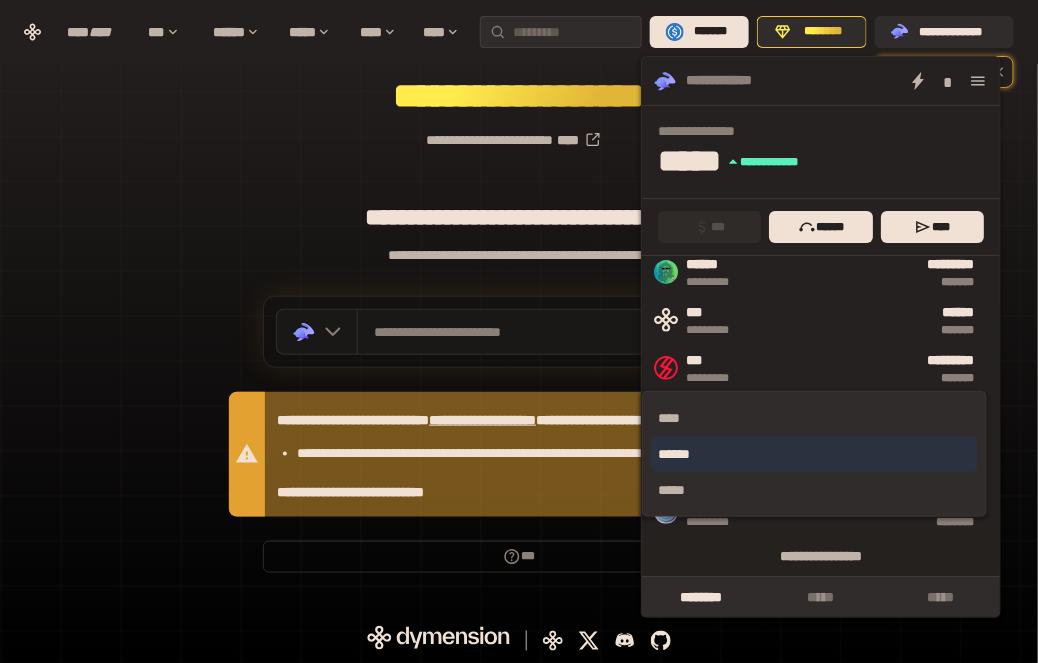 click on "******" at bounding box center (815, 454) 